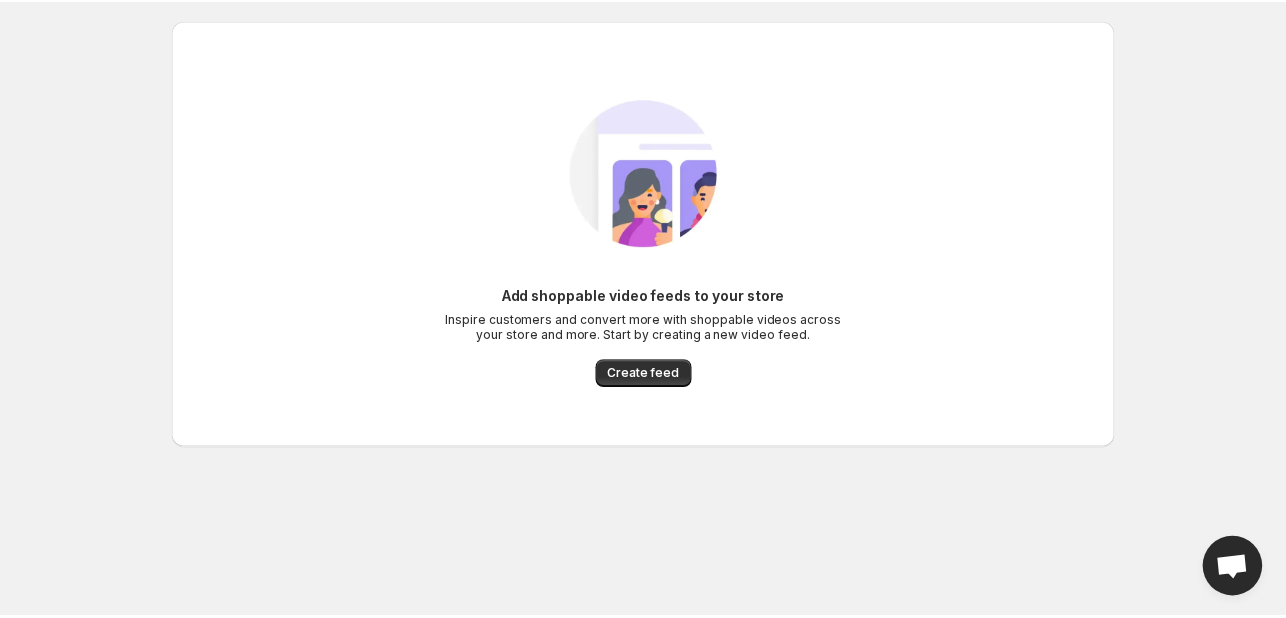 scroll, scrollTop: 0, scrollLeft: 0, axis: both 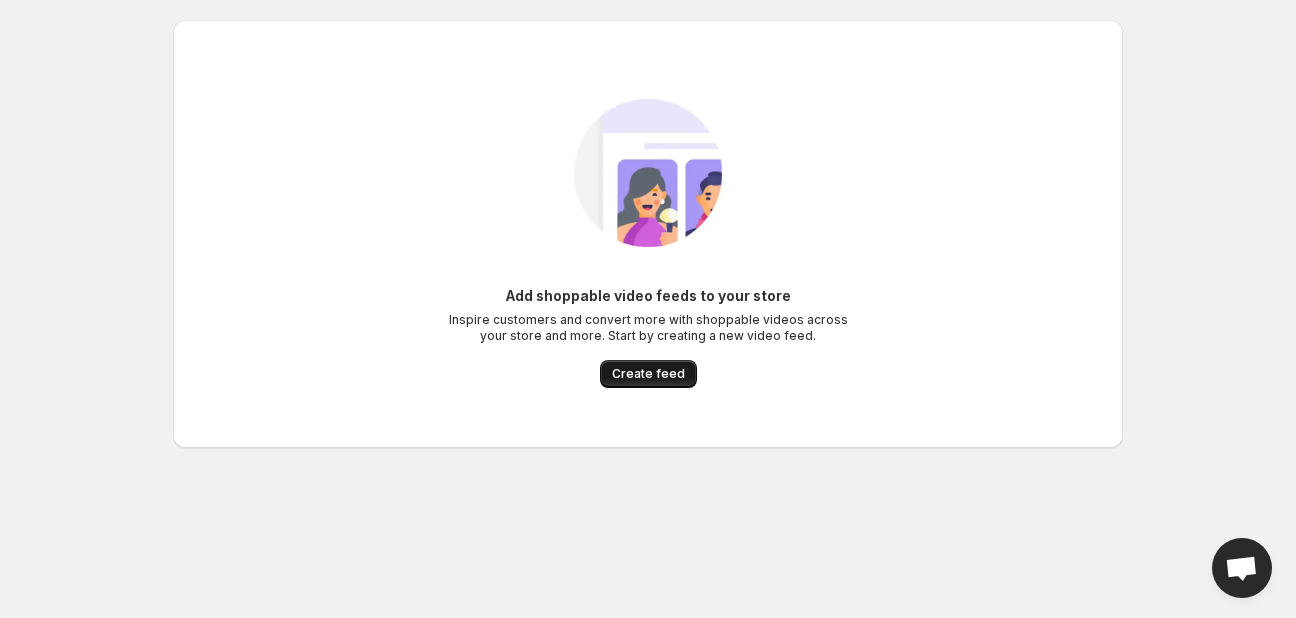 click on "Create feed" at bounding box center [648, 374] 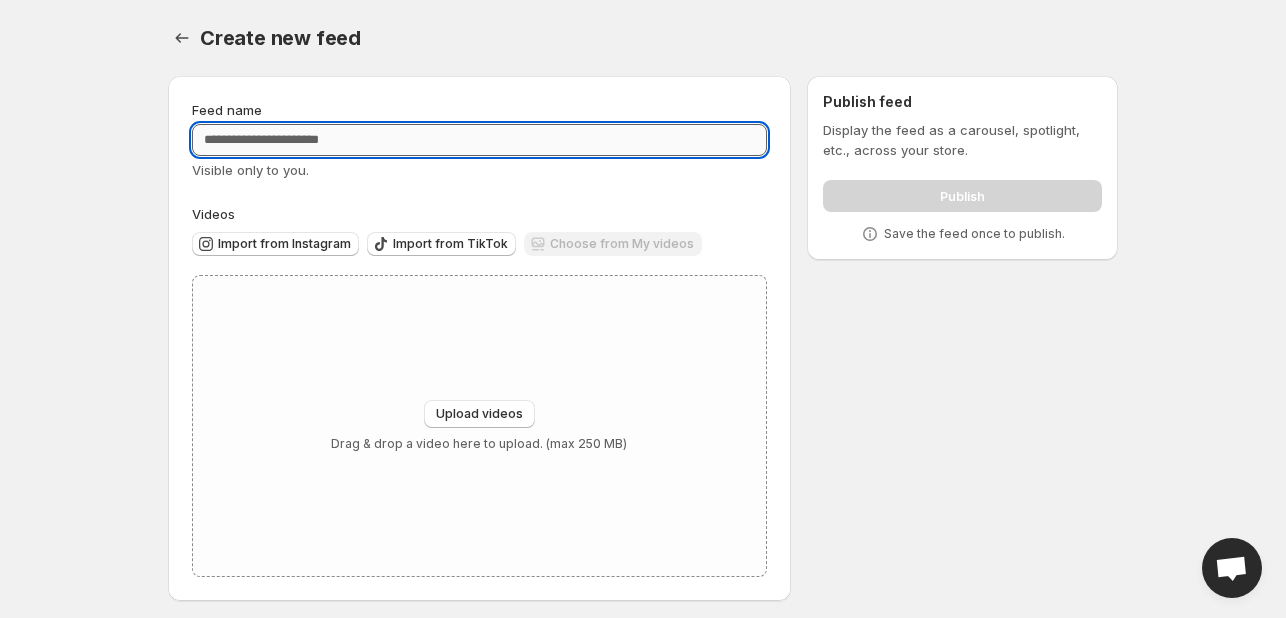 click on "Feed name" at bounding box center (479, 140) 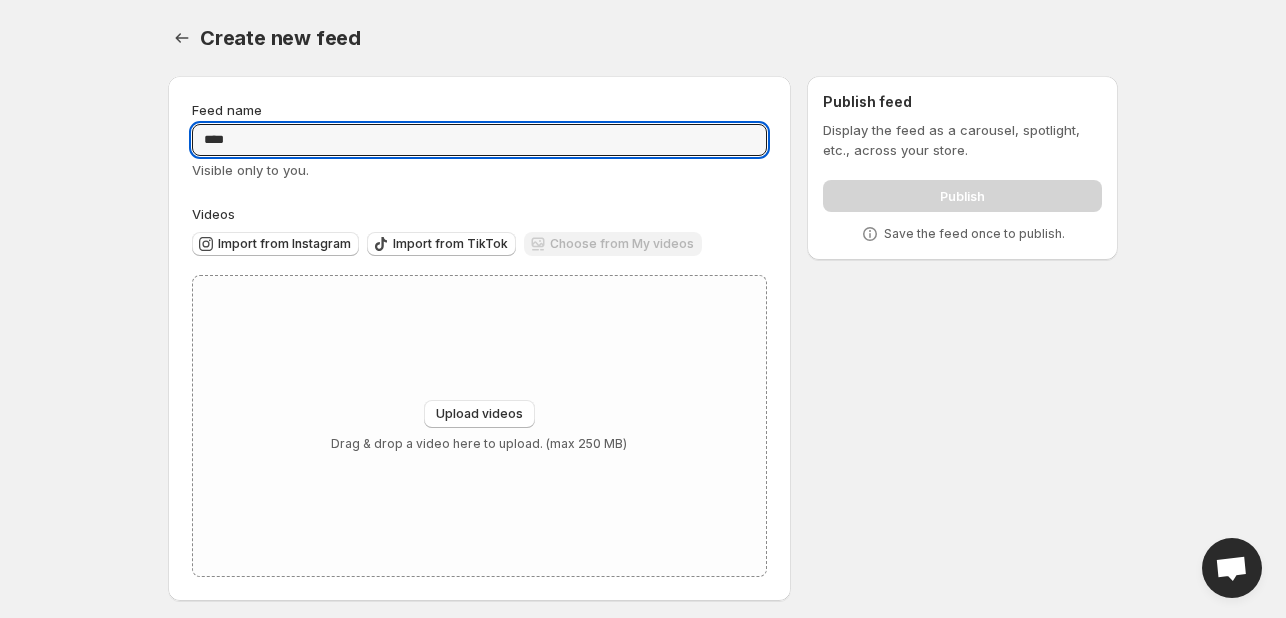 type on "****" 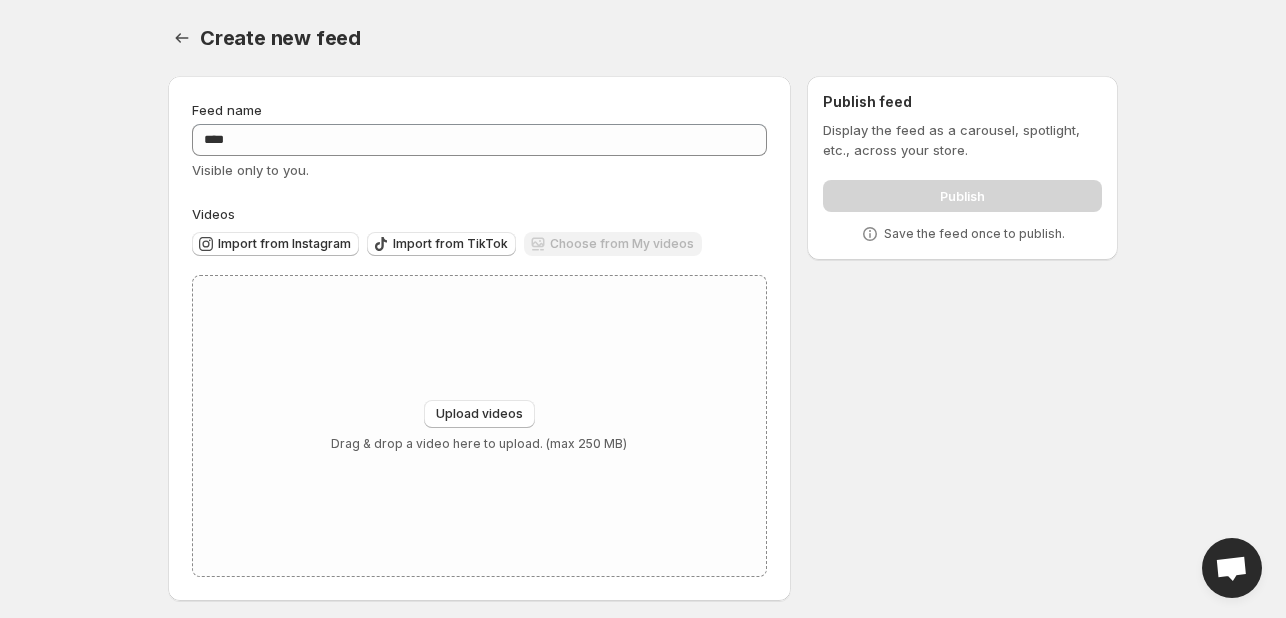 click on "Feed name **** Visible only to you. Videos Import from Instagram Import from TikTok Choose from My videos Upload videos Upload videos Drag & drop a video here to upload. (max 250 MB)" at bounding box center [479, 338] 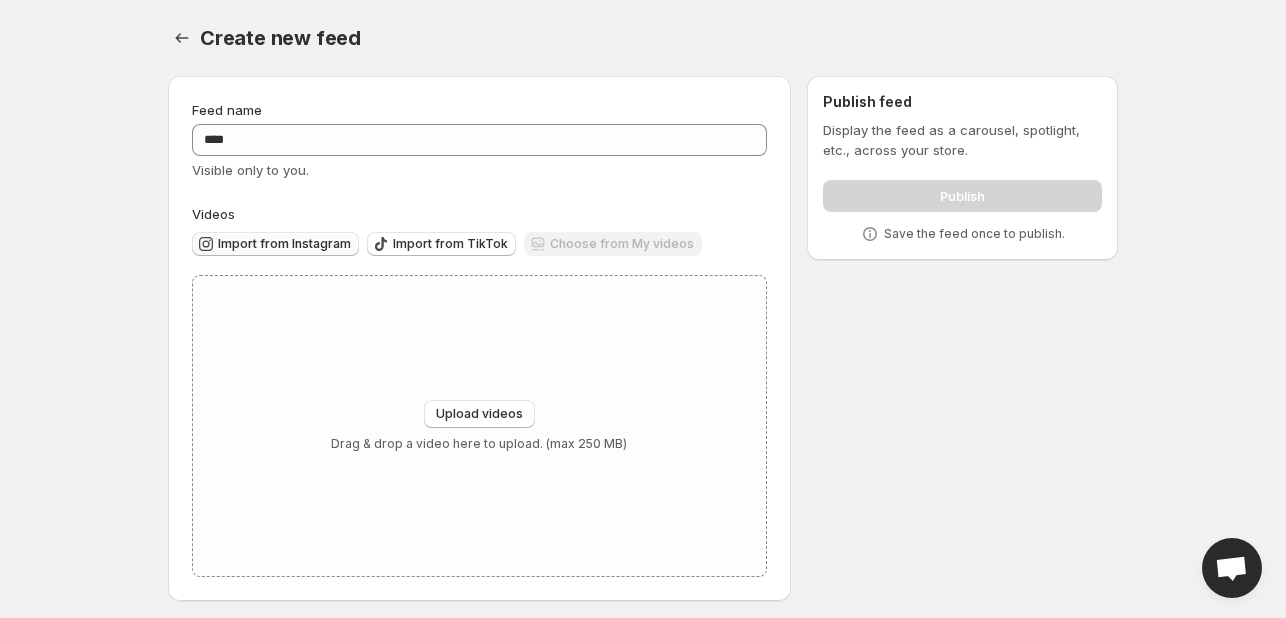 click on "Import from Instagram" at bounding box center (284, 244) 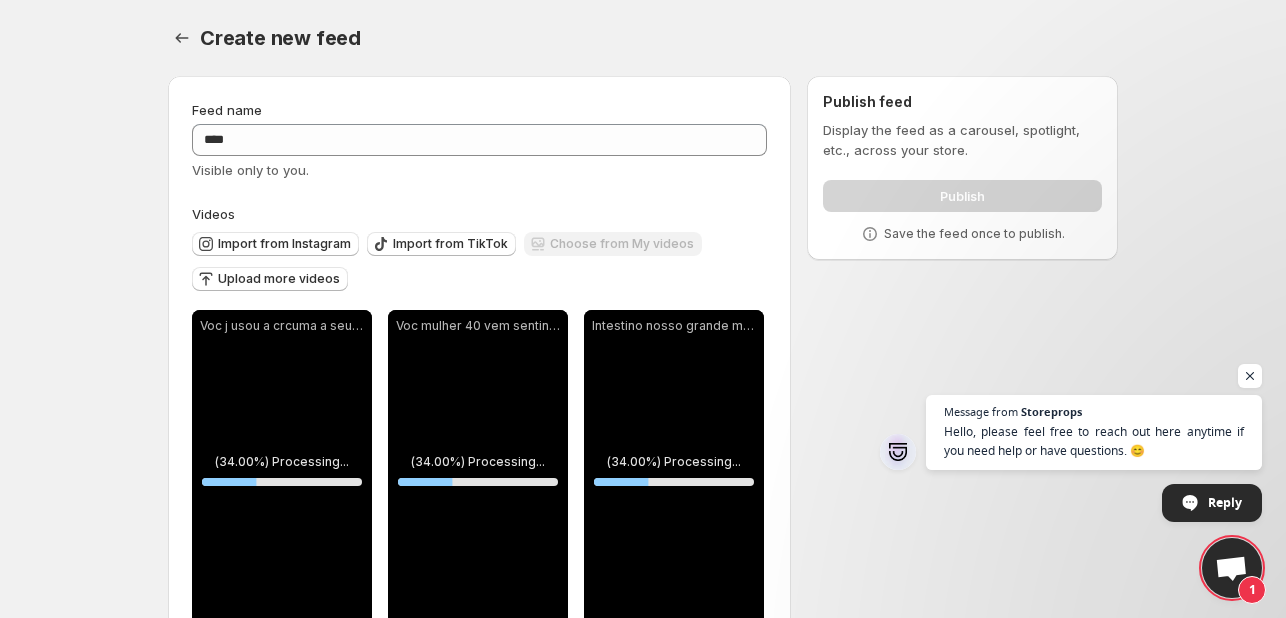 click on "**********" at bounding box center [643, 309] 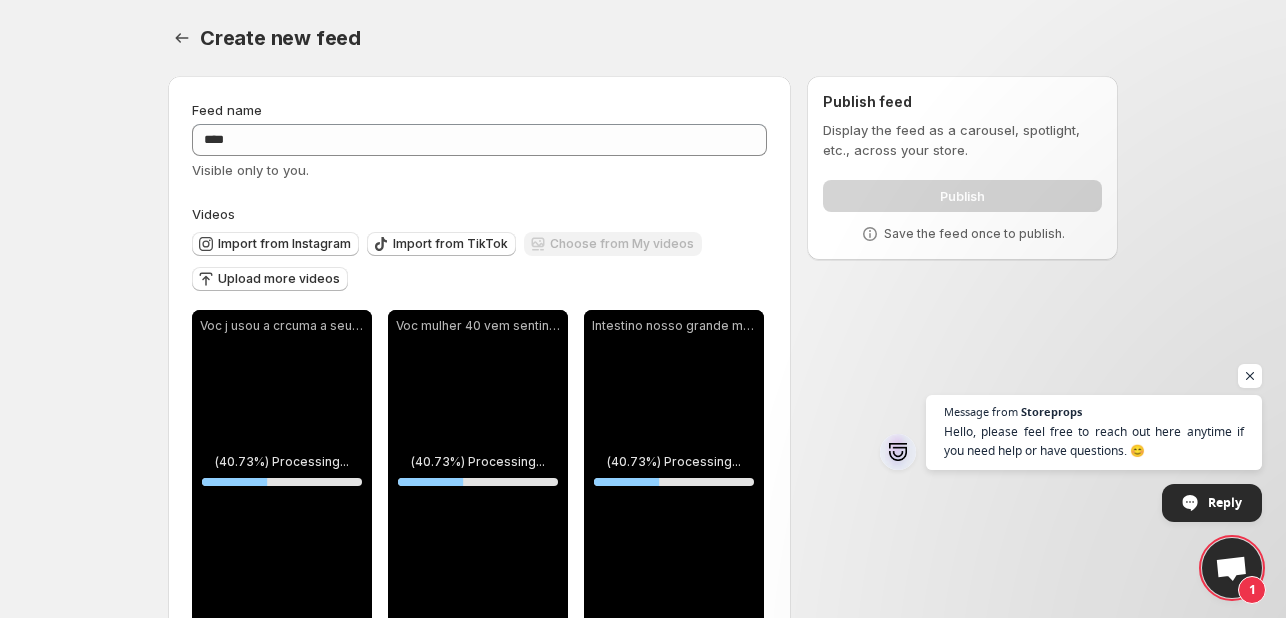 click on "**********" at bounding box center (643, 309) 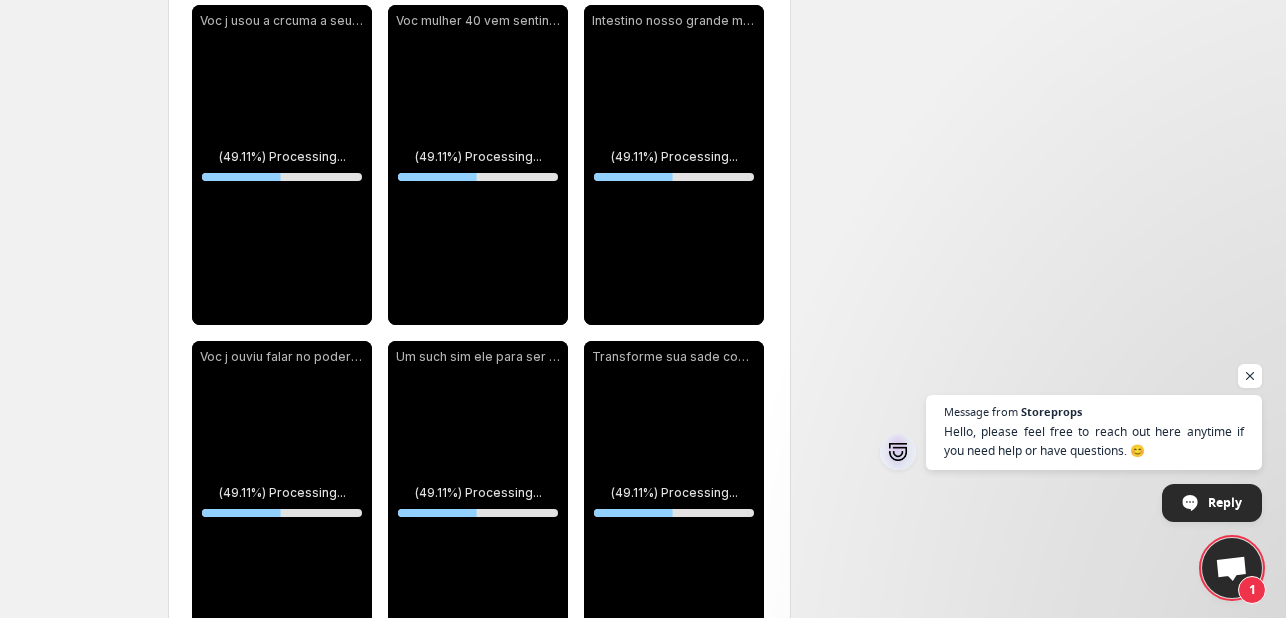 scroll, scrollTop: 0, scrollLeft: 0, axis: both 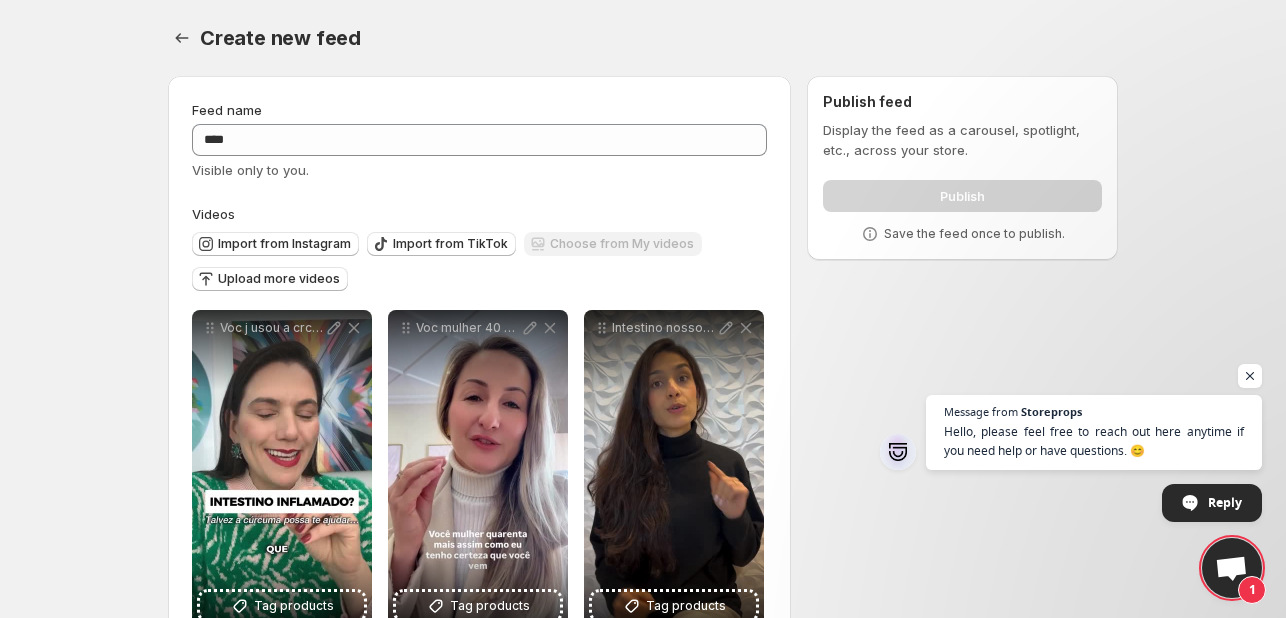 click on "**********" at bounding box center (643, 309) 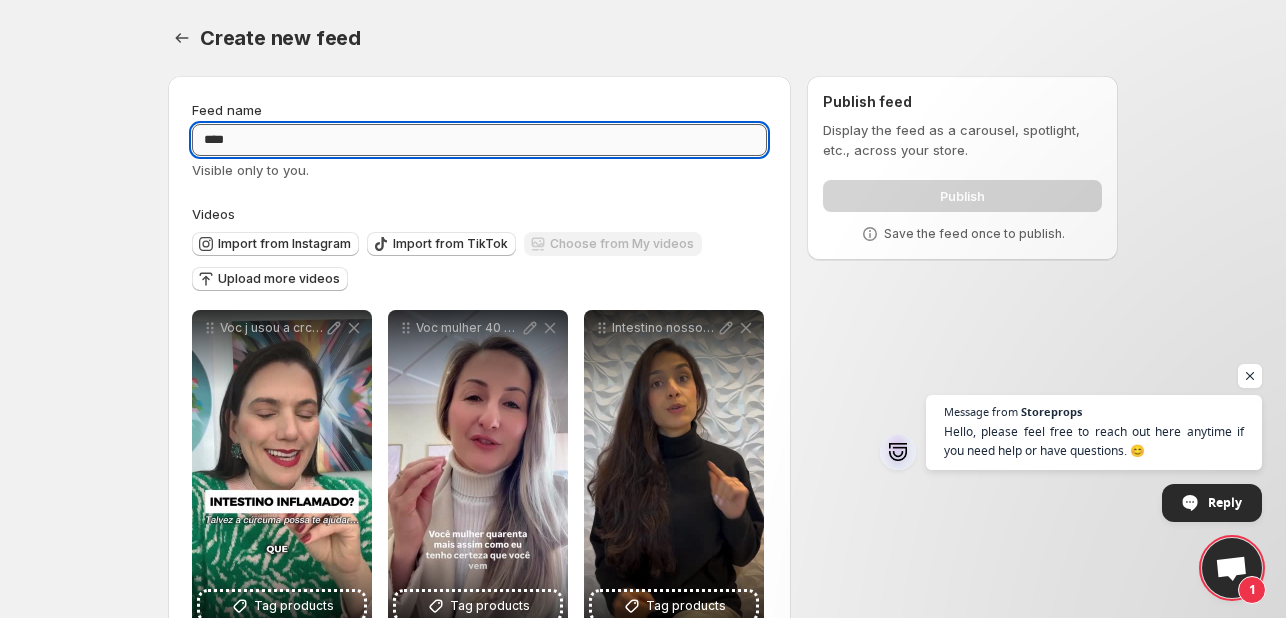 click on "****" at bounding box center [479, 140] 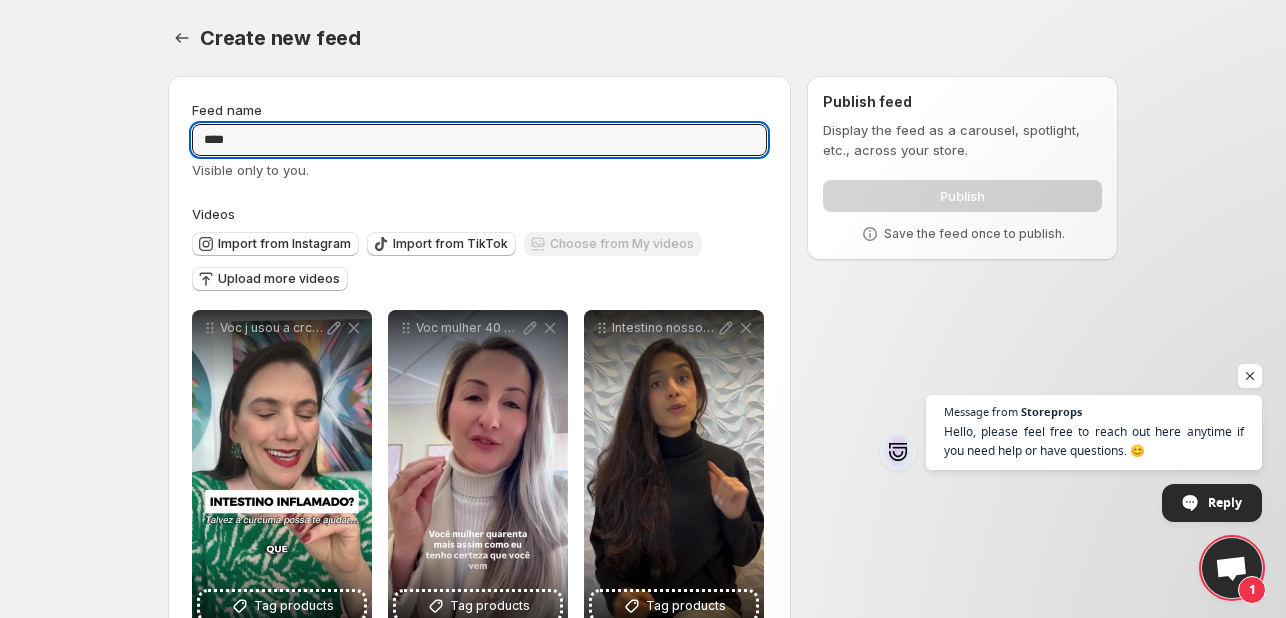 click on "Create new feed" at bounding box center [659, 38] 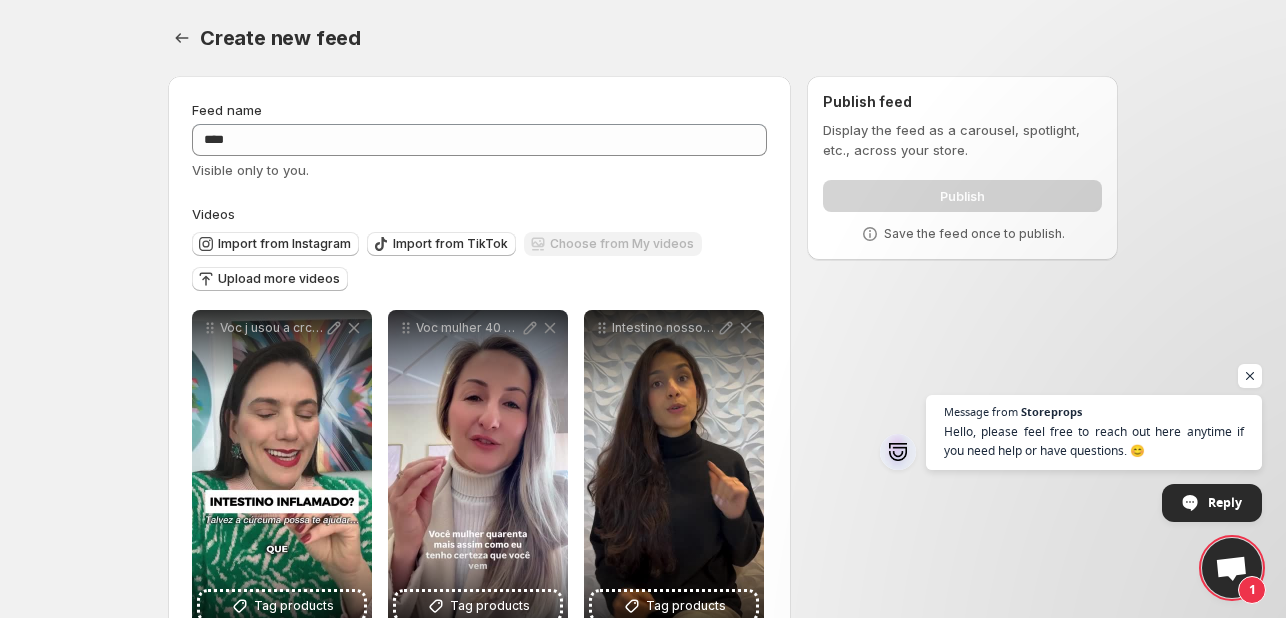 click on "Display the feed as a carousel, spotlight, etc., across your store." at bounding box center [962, 140] 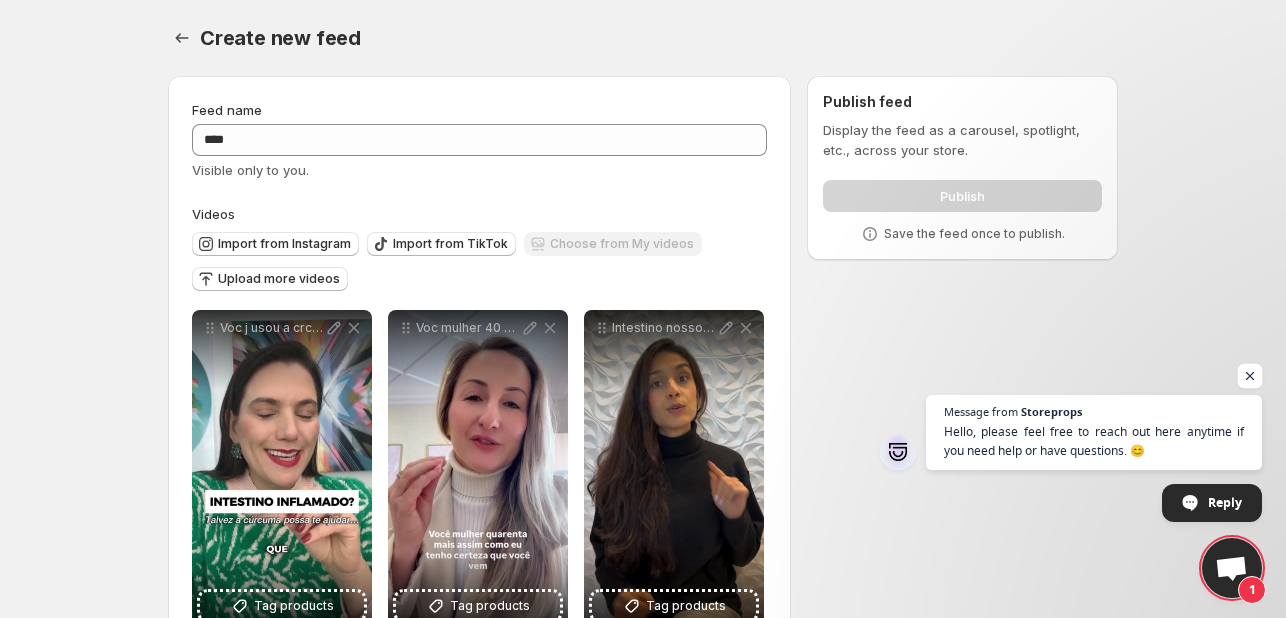 click at bounding box center (1250, 376) 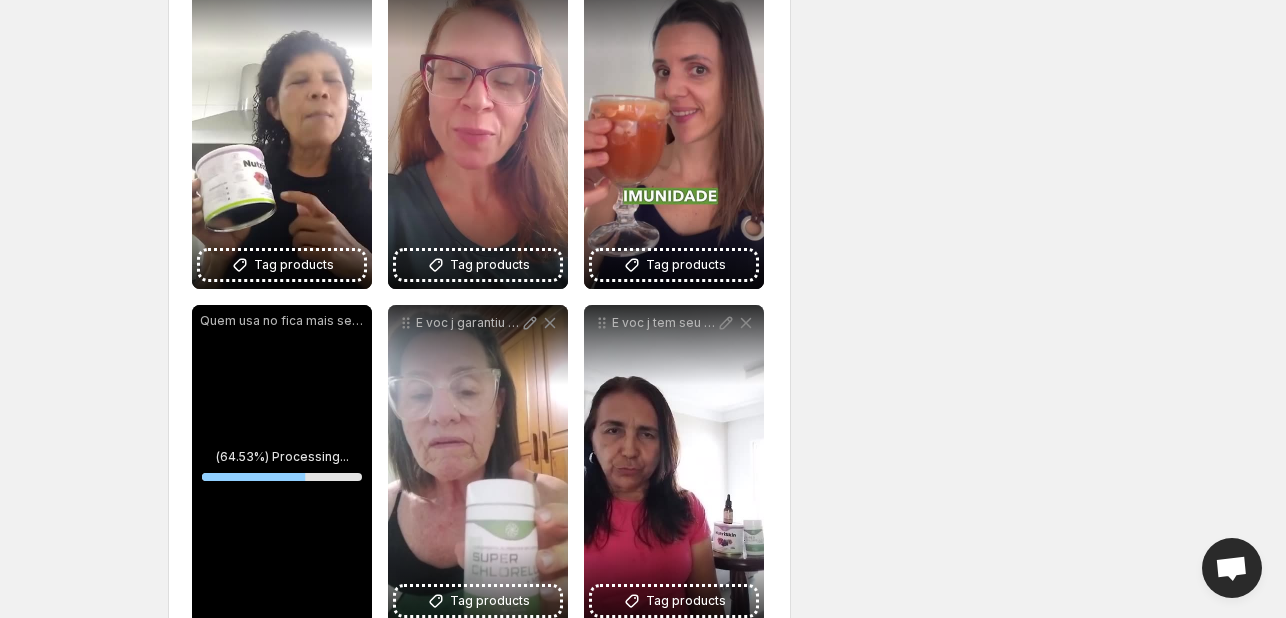 scroll, scrollTop: 12157, scrollLeft: 0, axis: vertical 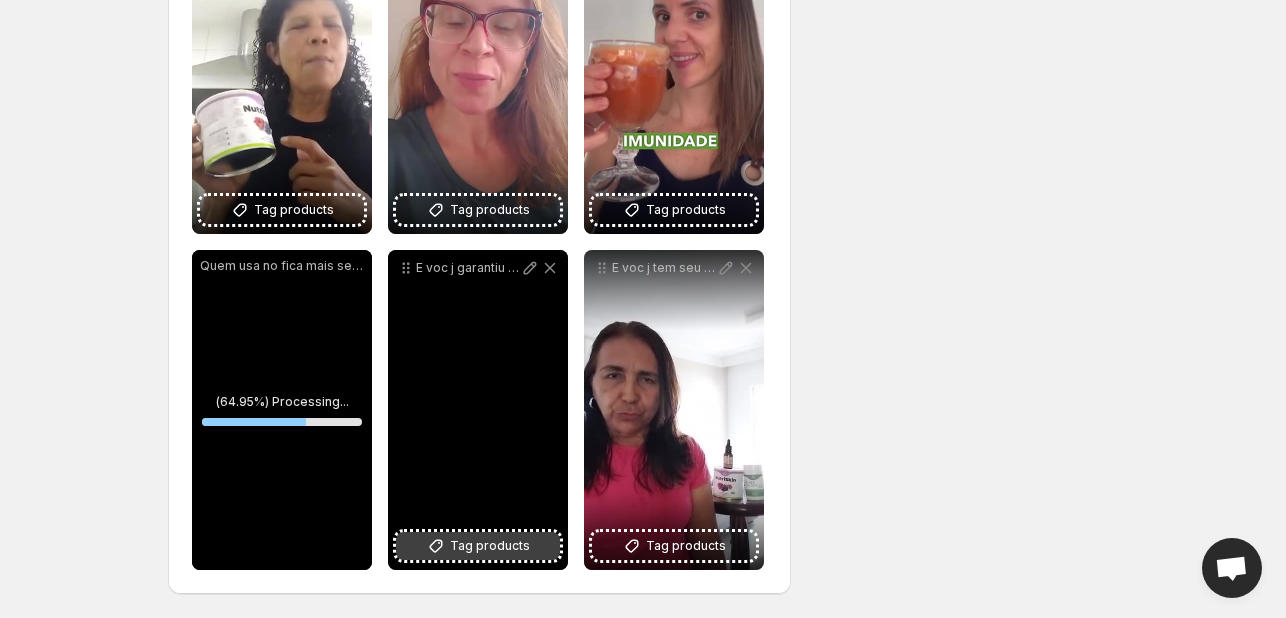 click on "Tag products" at bounding box center [490, 546] 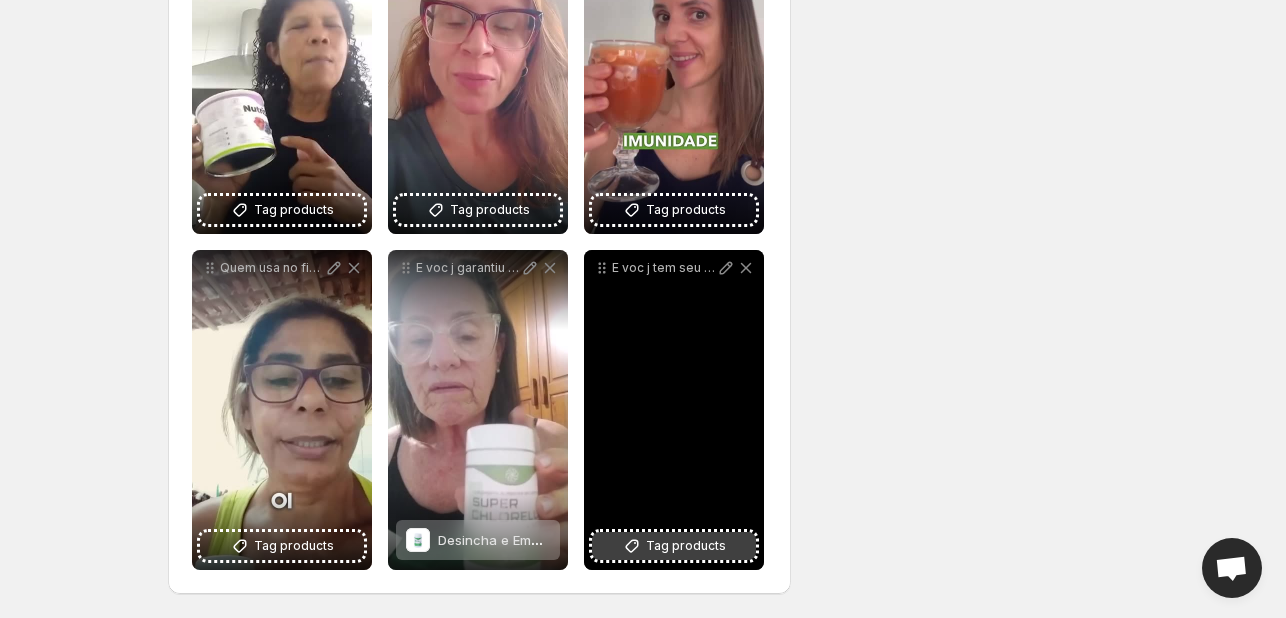 click on "Tag products" at bounding box center [674, 546] 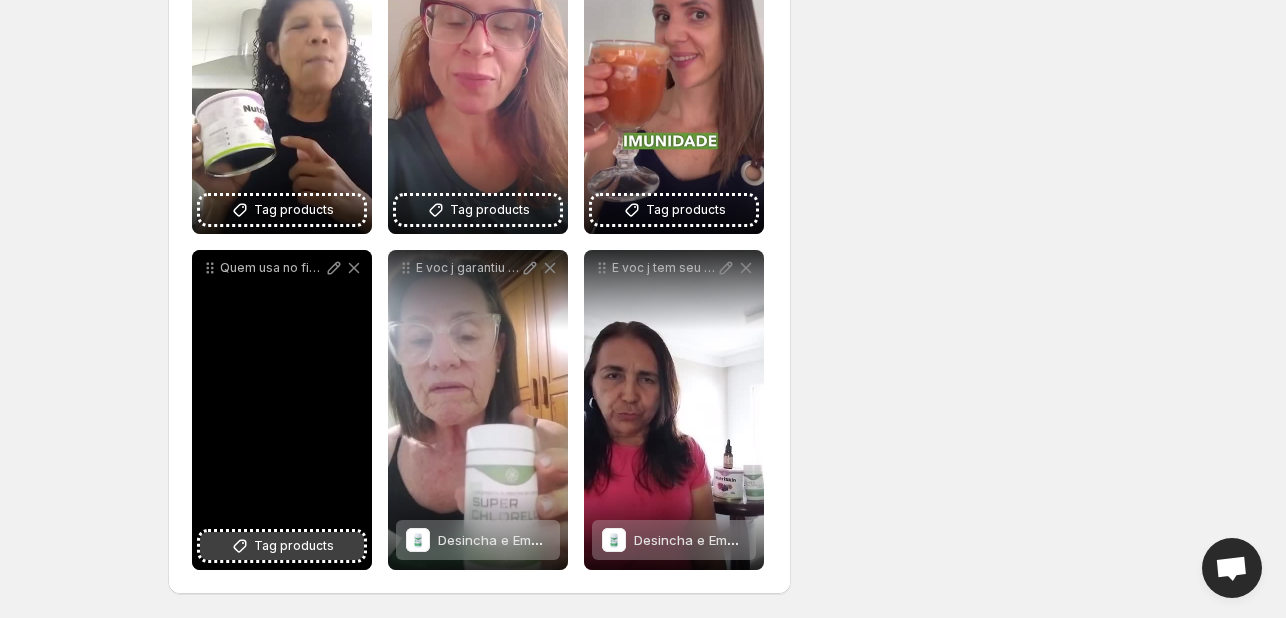 click on "Tag products" at bounding box center [294, 546] 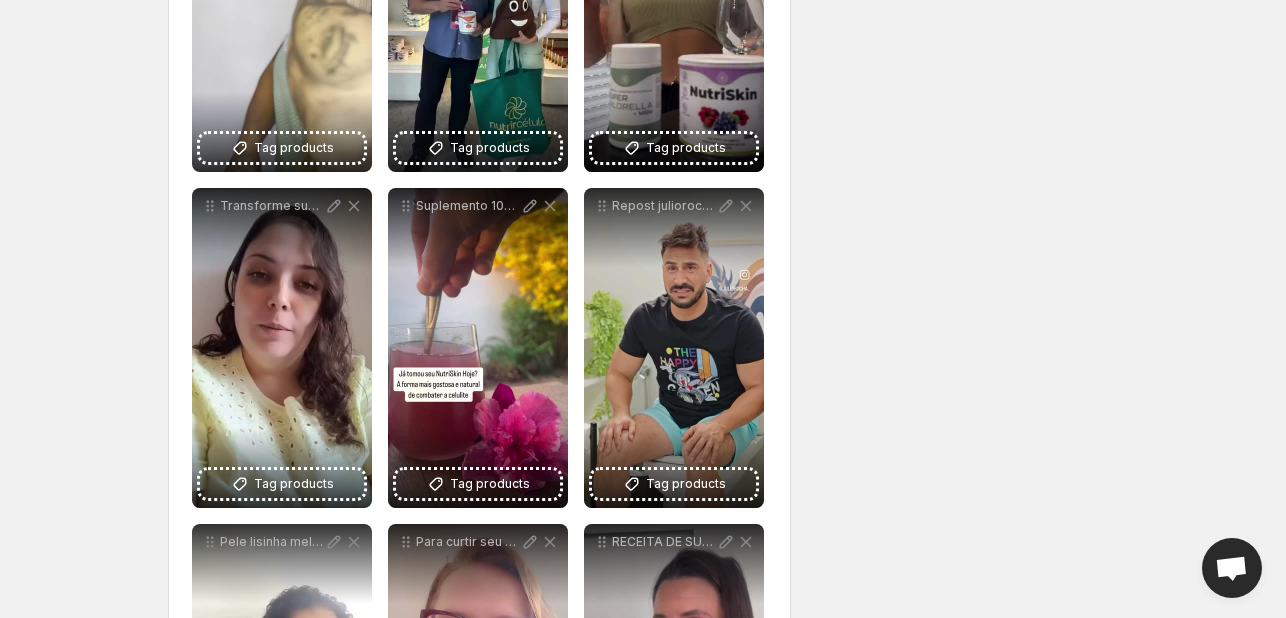 scroll, scrollTop: 11528, scrollLeft: 0, axis: vertical 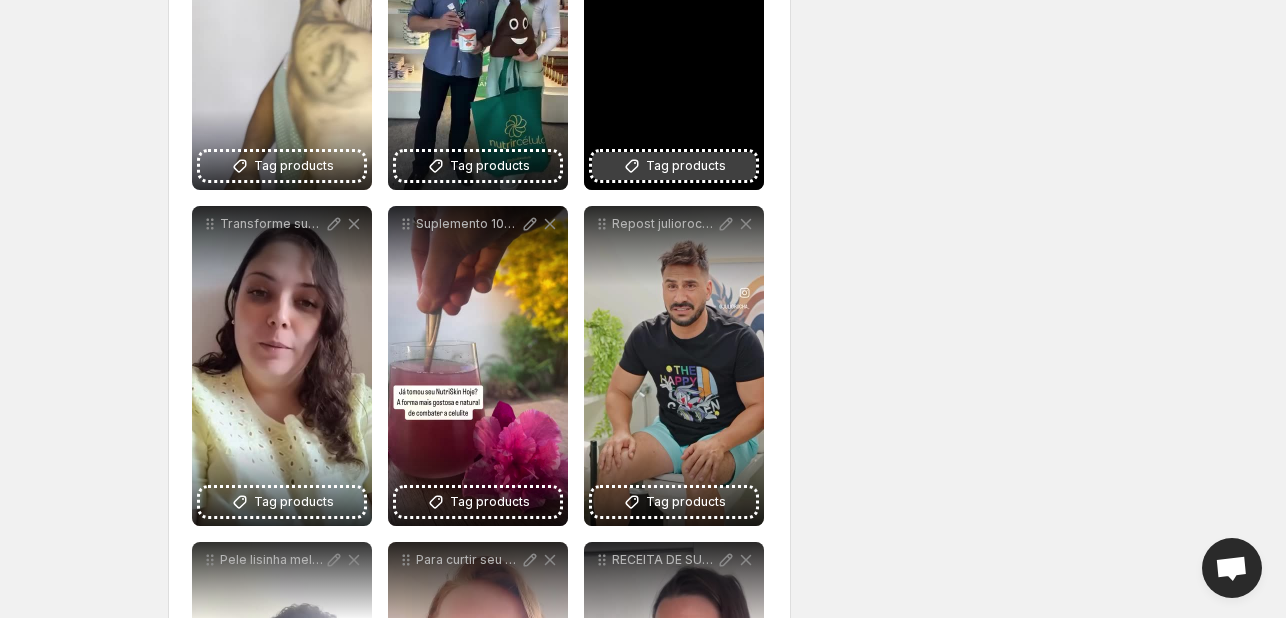 click on "Tag products" at bounding box center [686, 166] 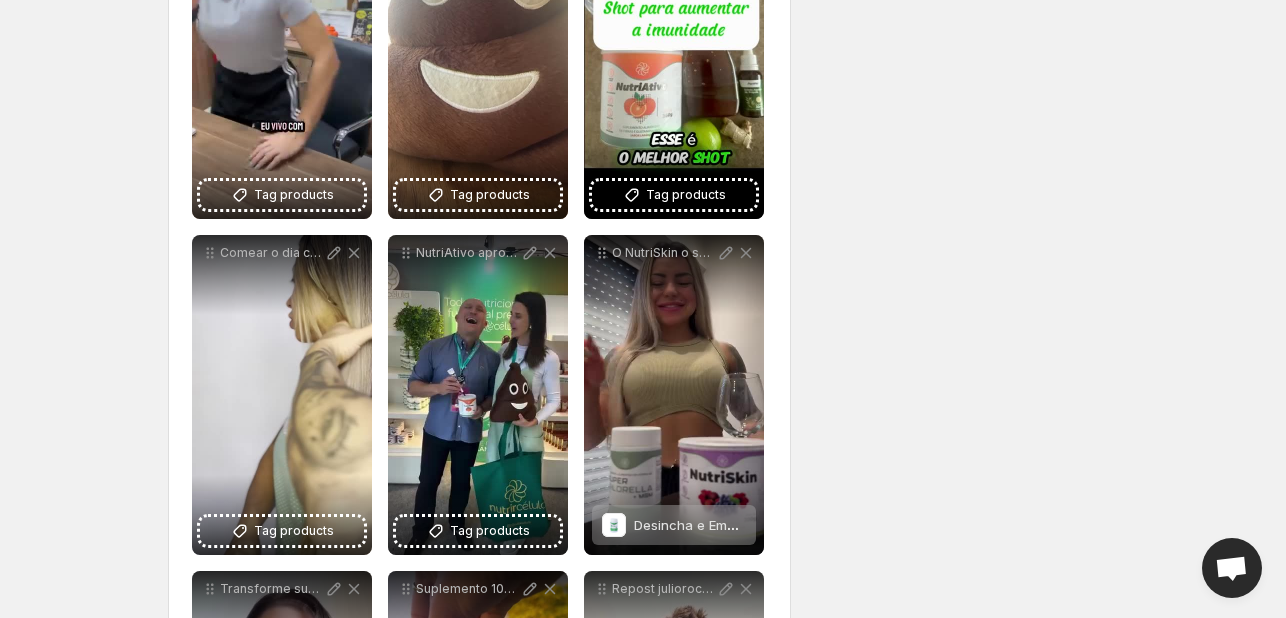 scroll, scrollTop: 11128, scrollLeft: 0, axis: vertical 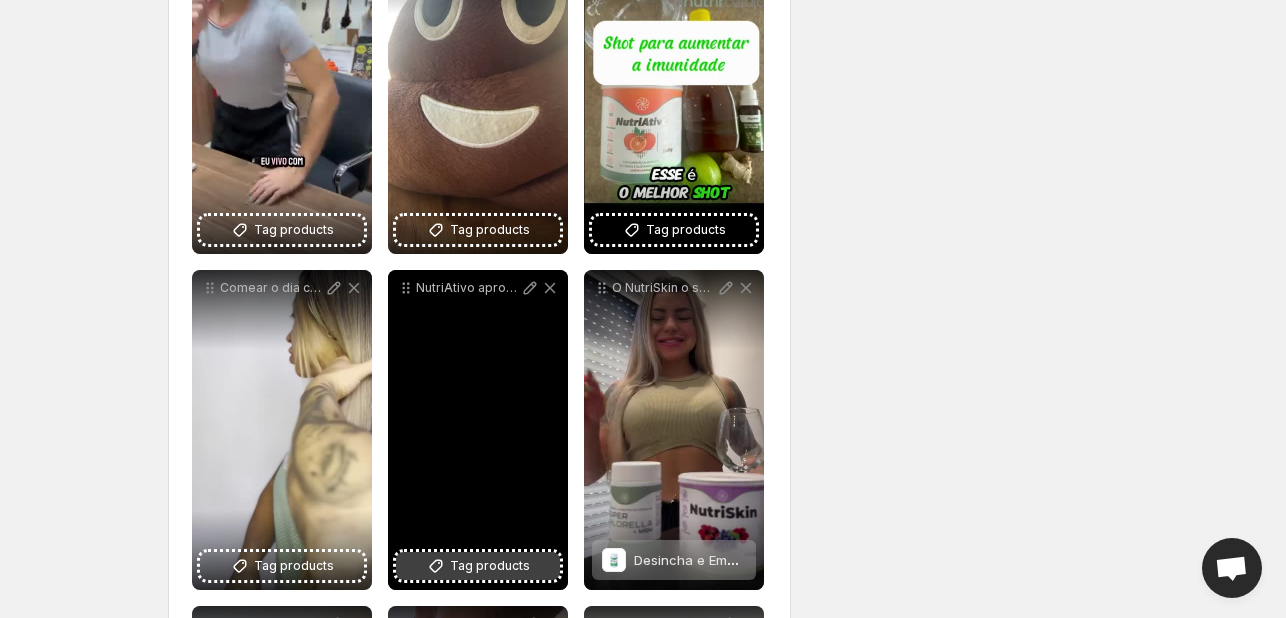 click on "Tag products" at bounding box center (490, 566) 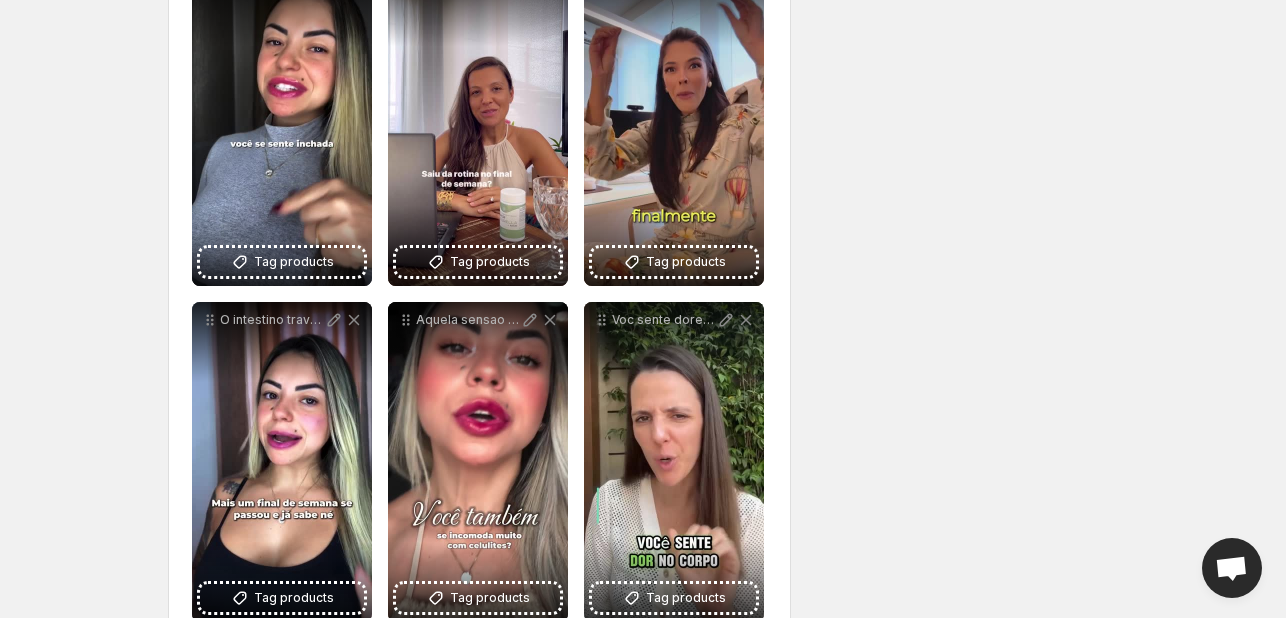 scroll, scrollTop: 6712, scrollLeft: 0, axis: vertical 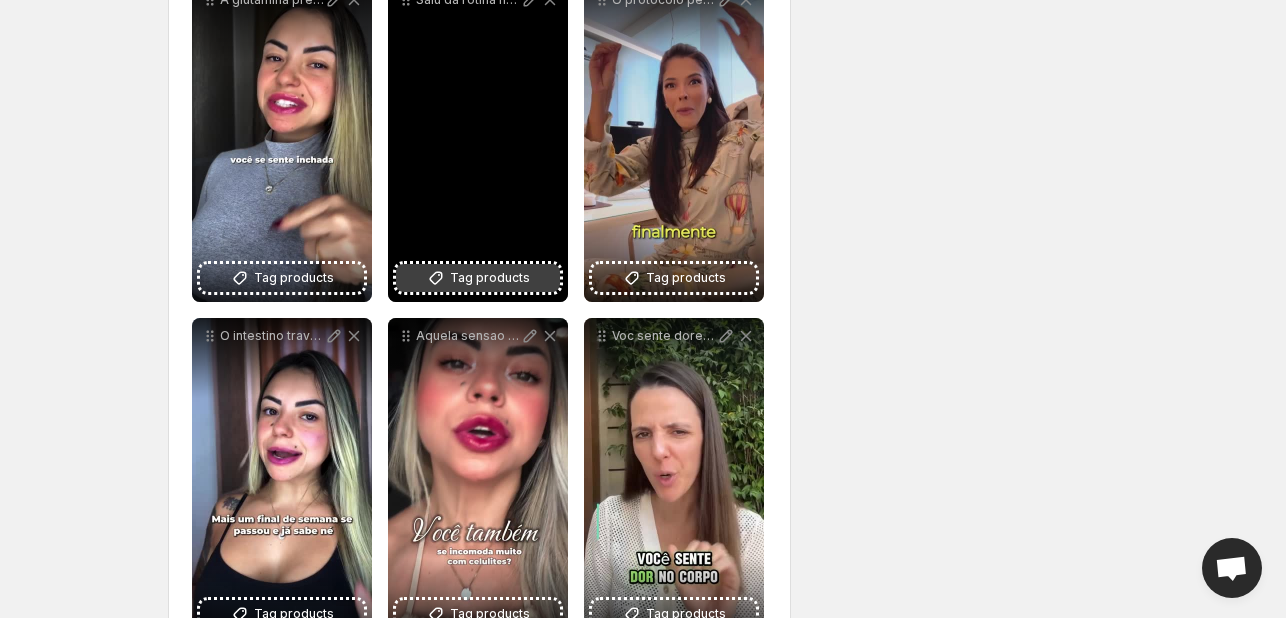 click on "Tag products" at bounding box center (478, 278) 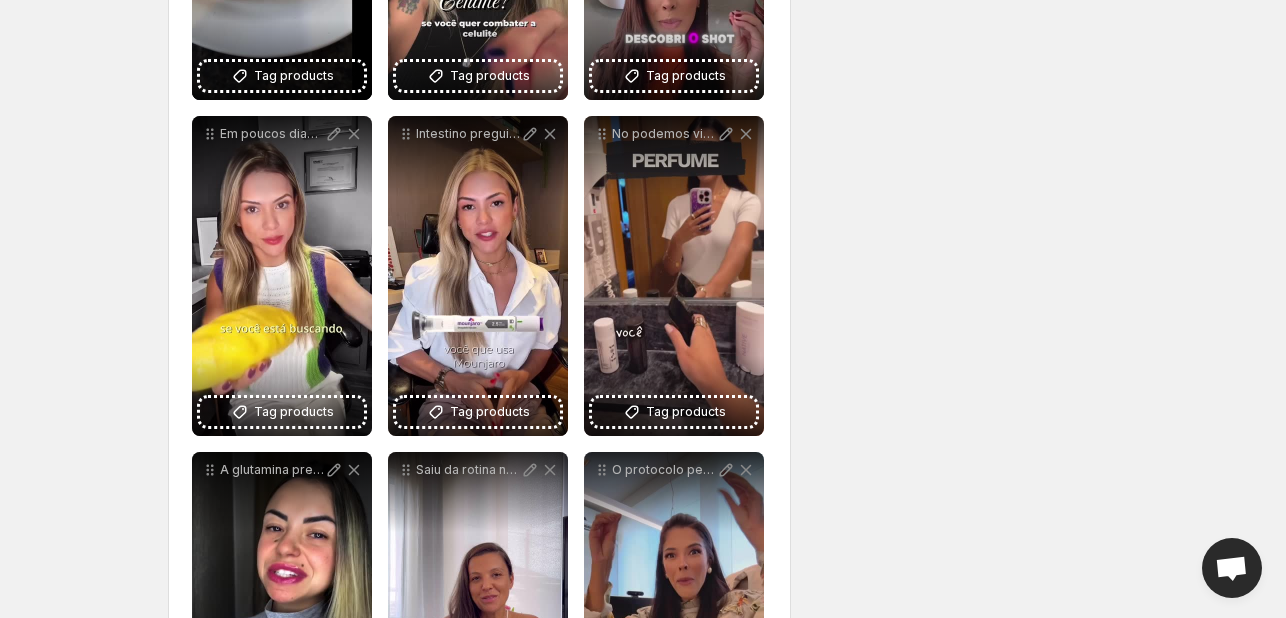 scroll, scrollTop: 6208, scrollLeft: 0, axis: vertical 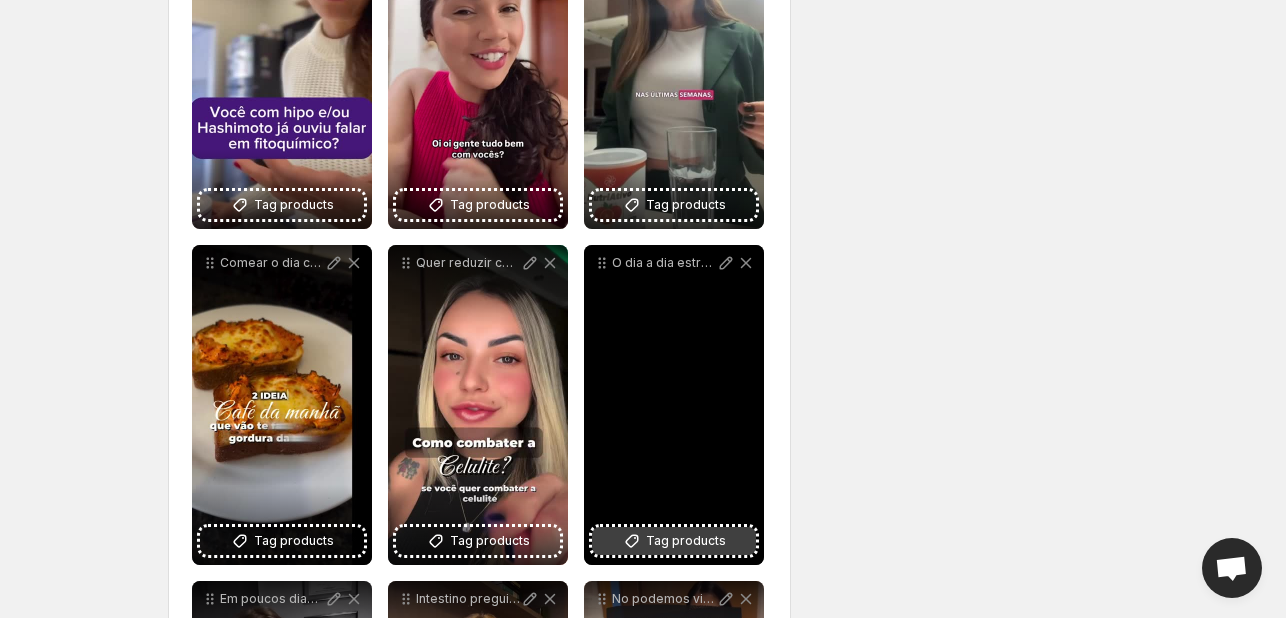 click on "Tag products" at bounding box center (674, 541) 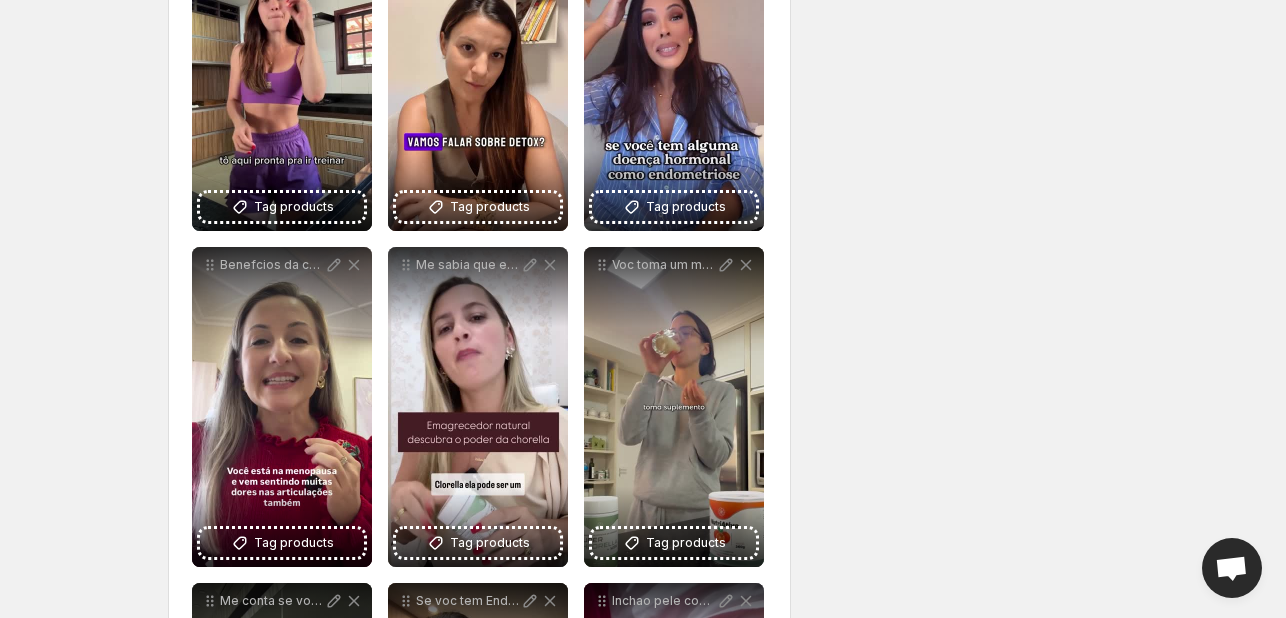 scroll, scrollTop: 1726, scrollLeft: 0, axis: vertical 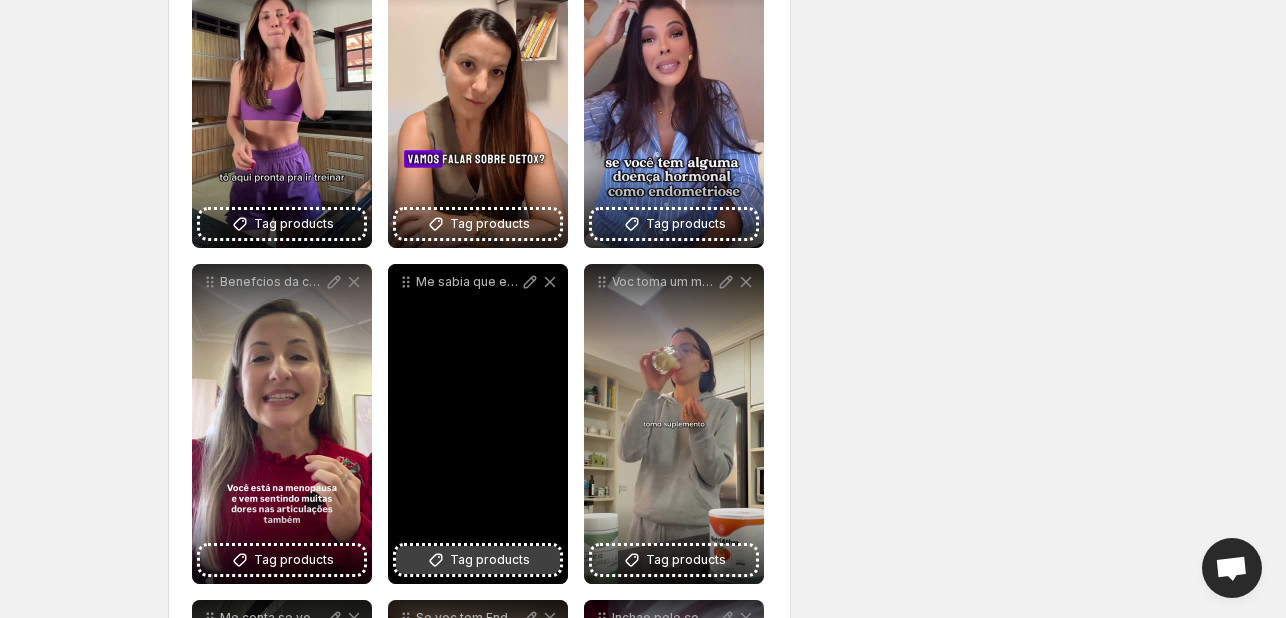 click on "Tag products" at bounding box center (490, 560) 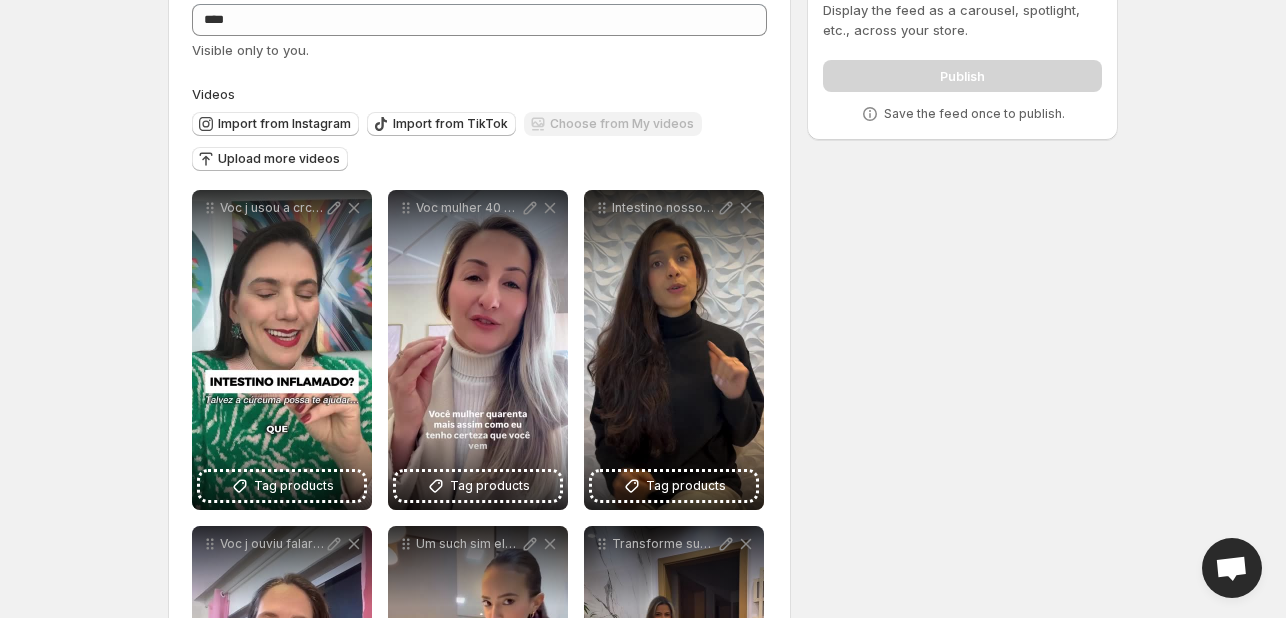 scroll, scrollTop: 103, scrollLeft: 0, axis: vertical 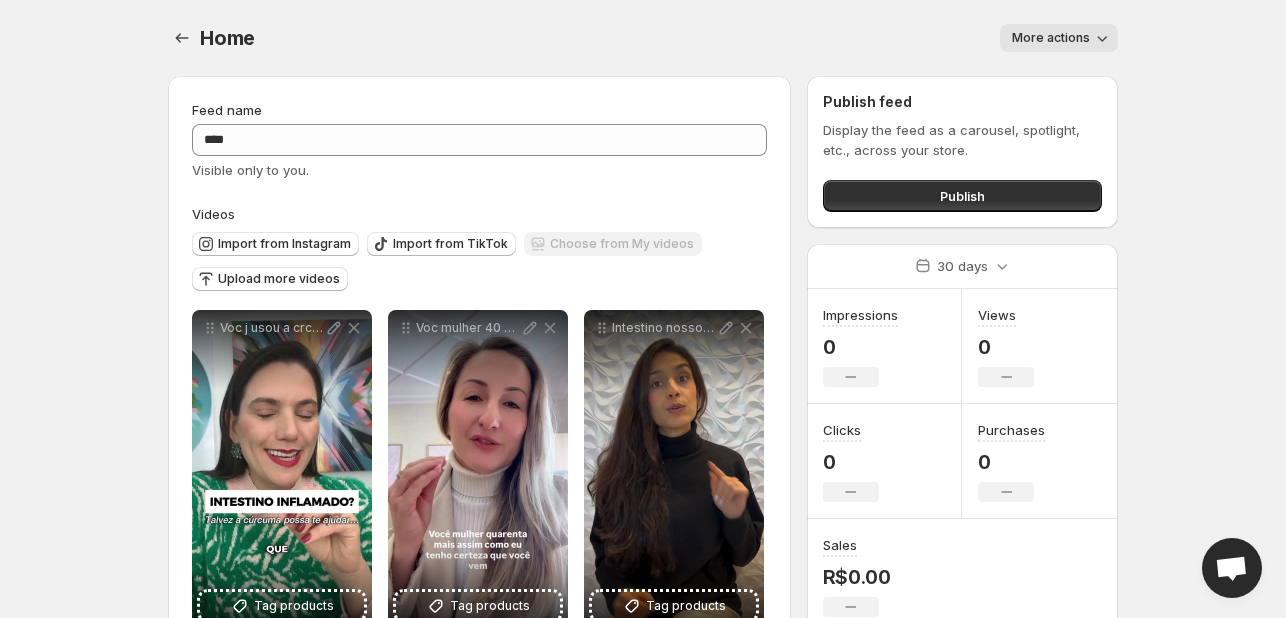 click on "**********" at bounding box center [643, 309] 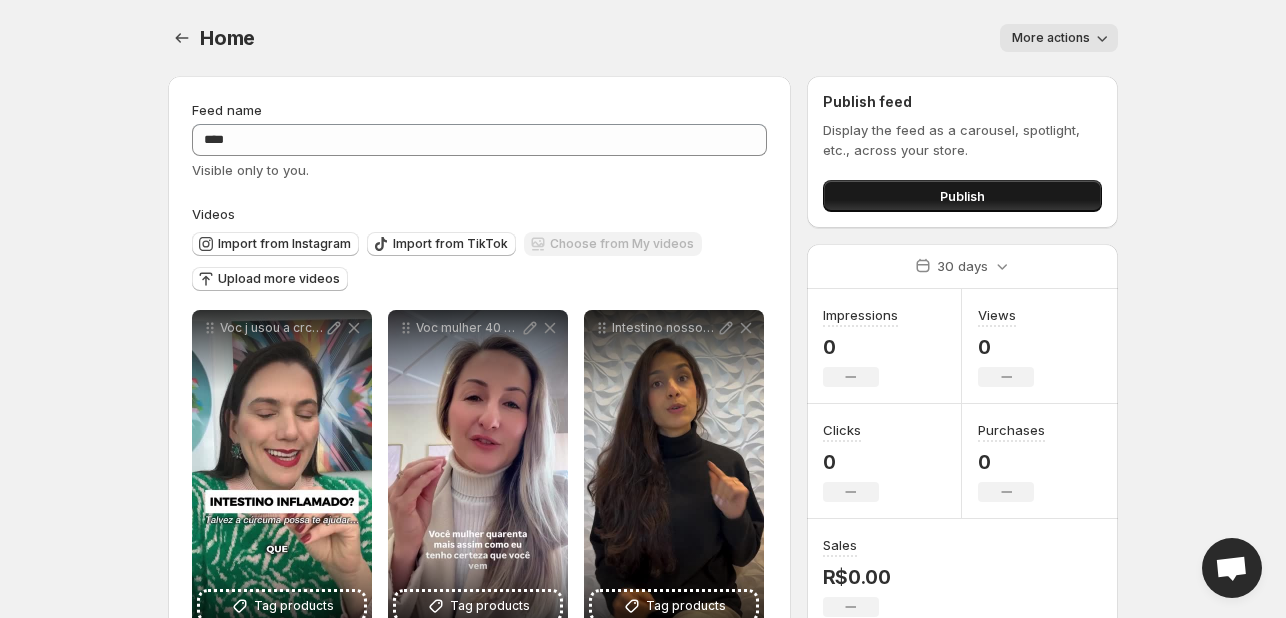 click on "Publish" at bounding box center (962, 196) 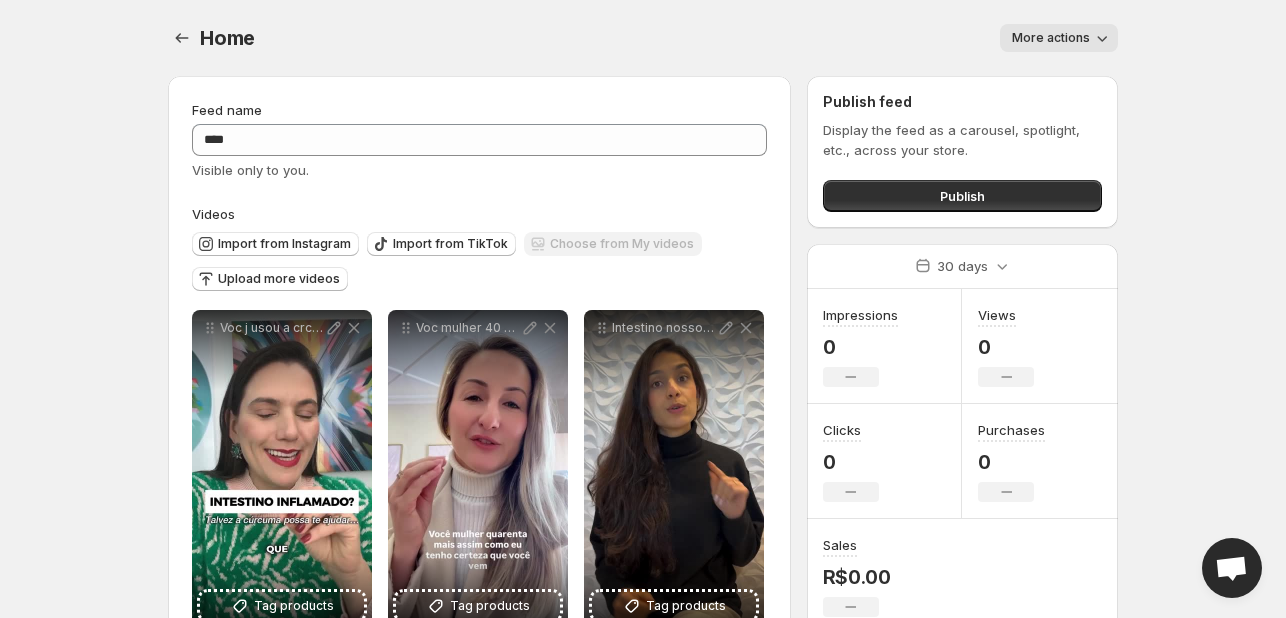 click on "**********" at bounding box center (643, 309) 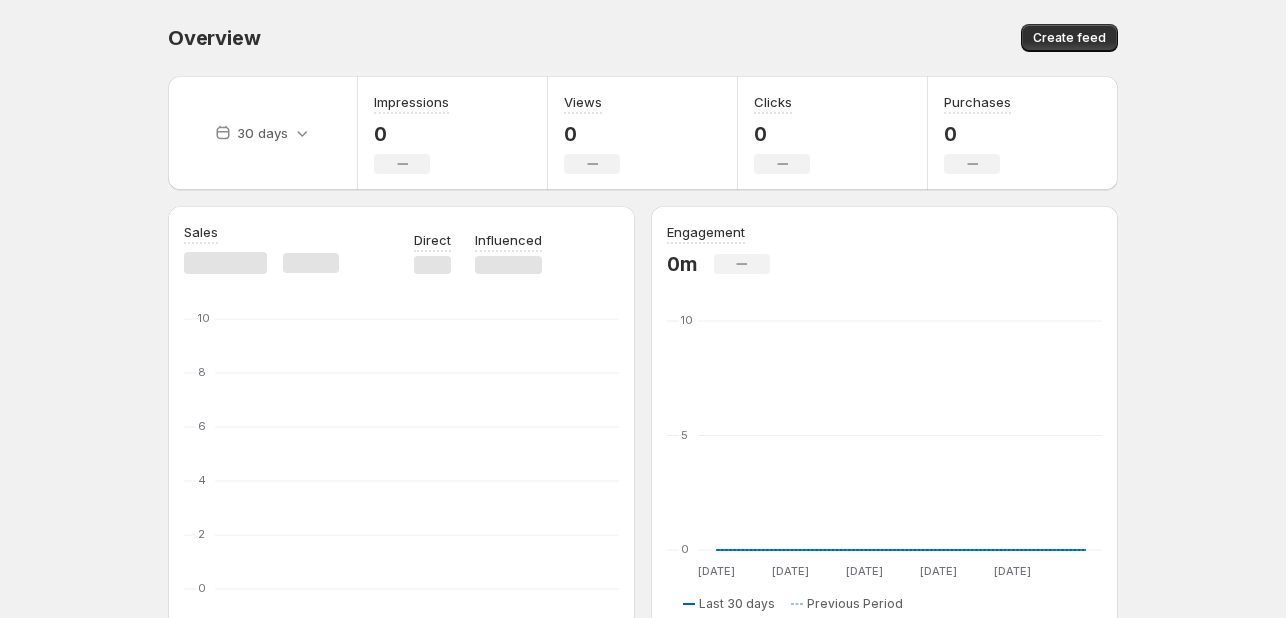 scroll, scrollTop: 0, scrollLeft: 0, axis: both 